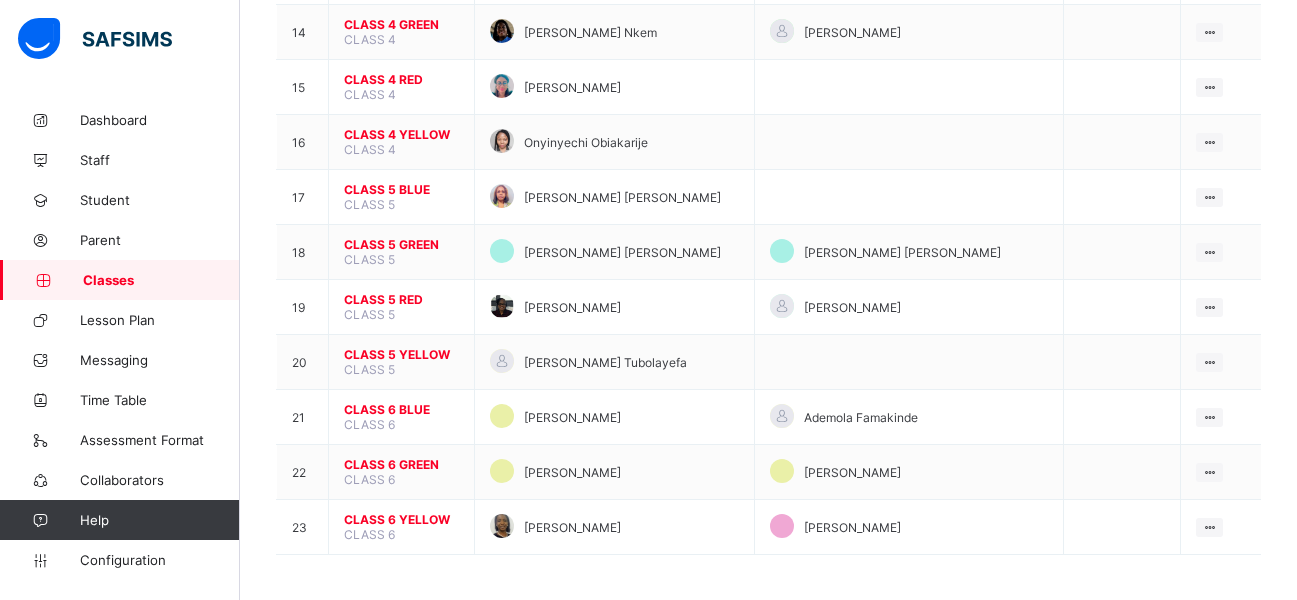 scroll, scrollTop: 946, scrollLeft: 0, axis: vertical 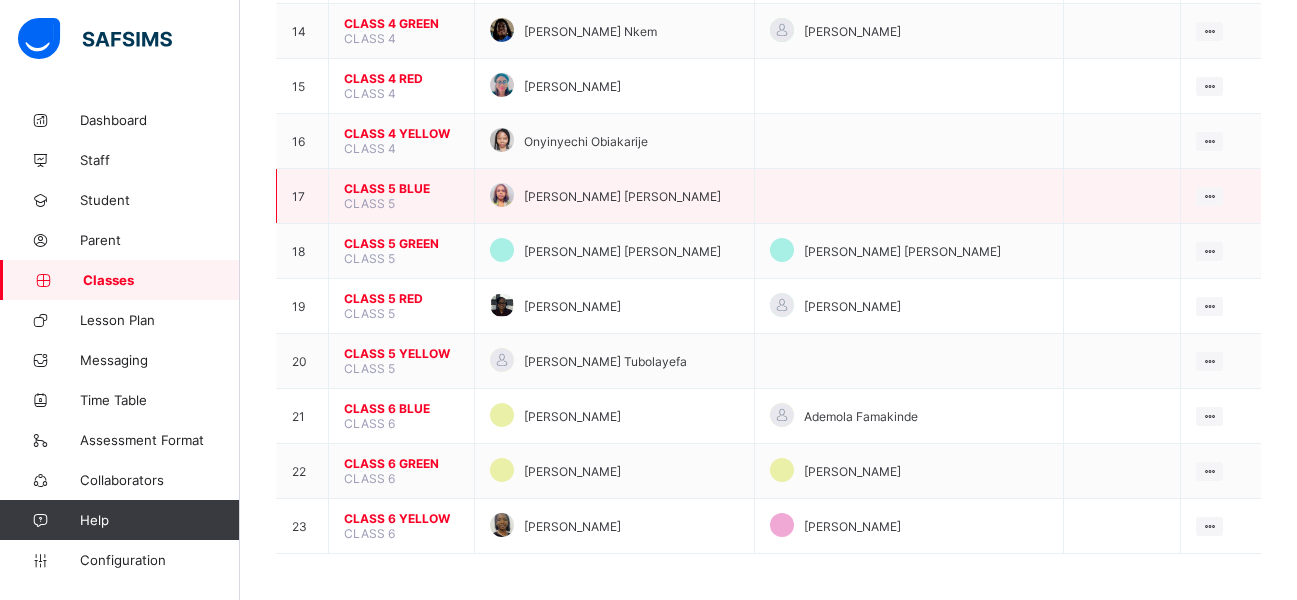 click on "CLASS 5   BLUE" at bounding box center [401, 188] 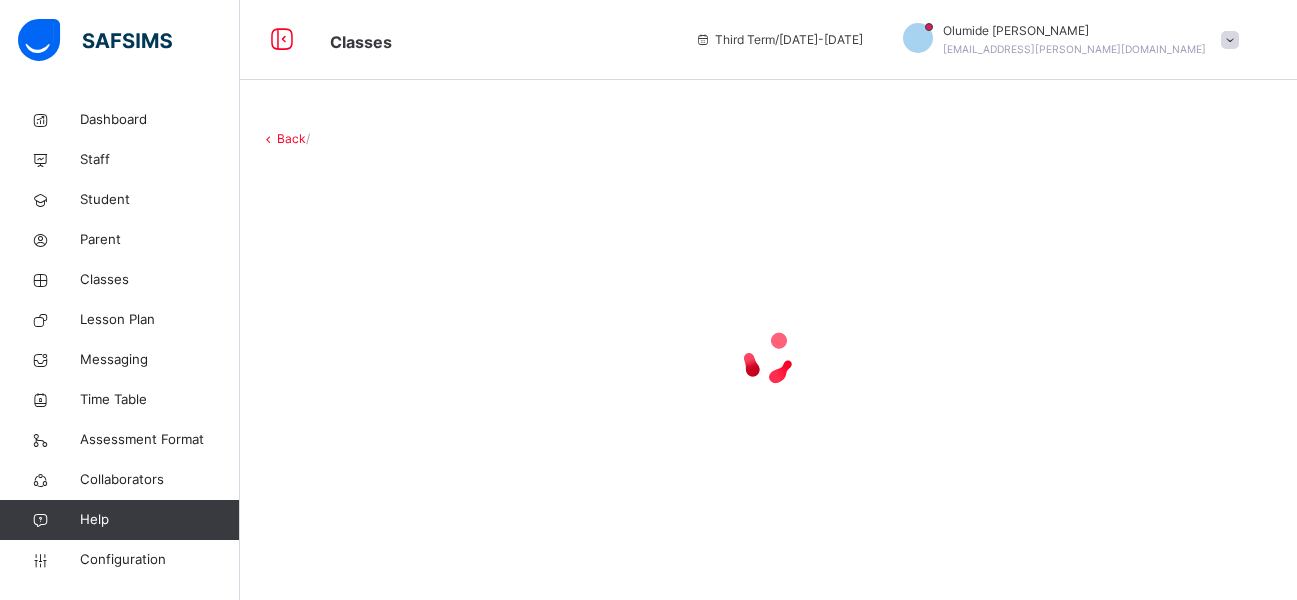 scroll, scrollTop: 0, scrollLeft: 0, axis: both 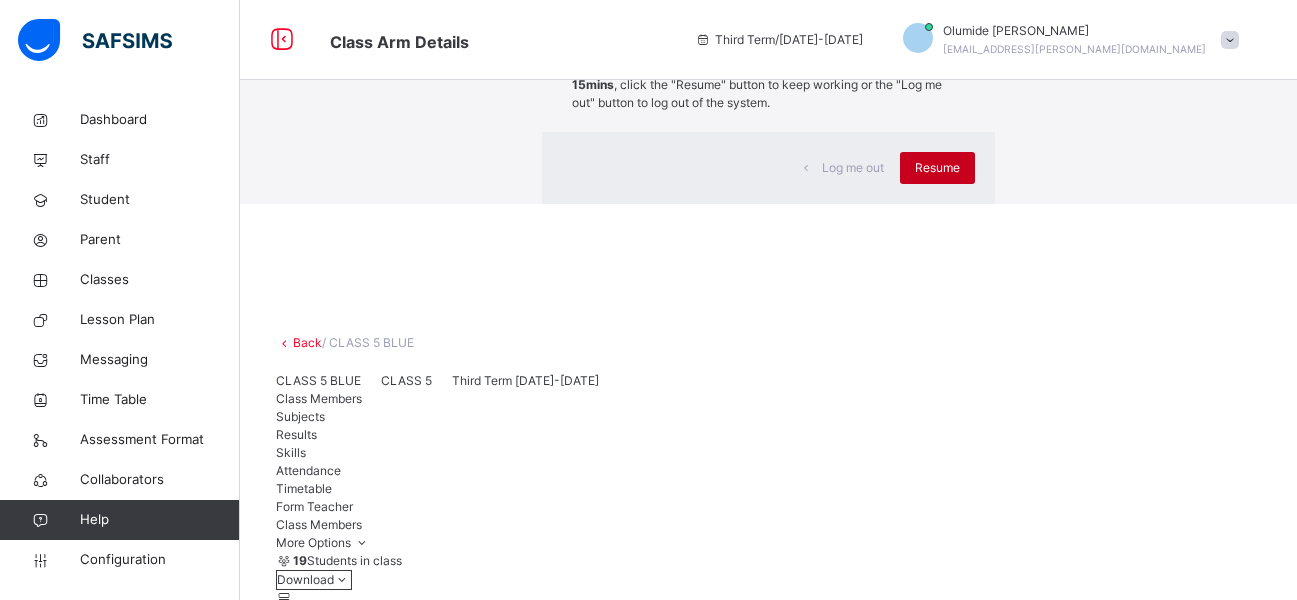 click on "Resume" at bounding box center [937, 168] 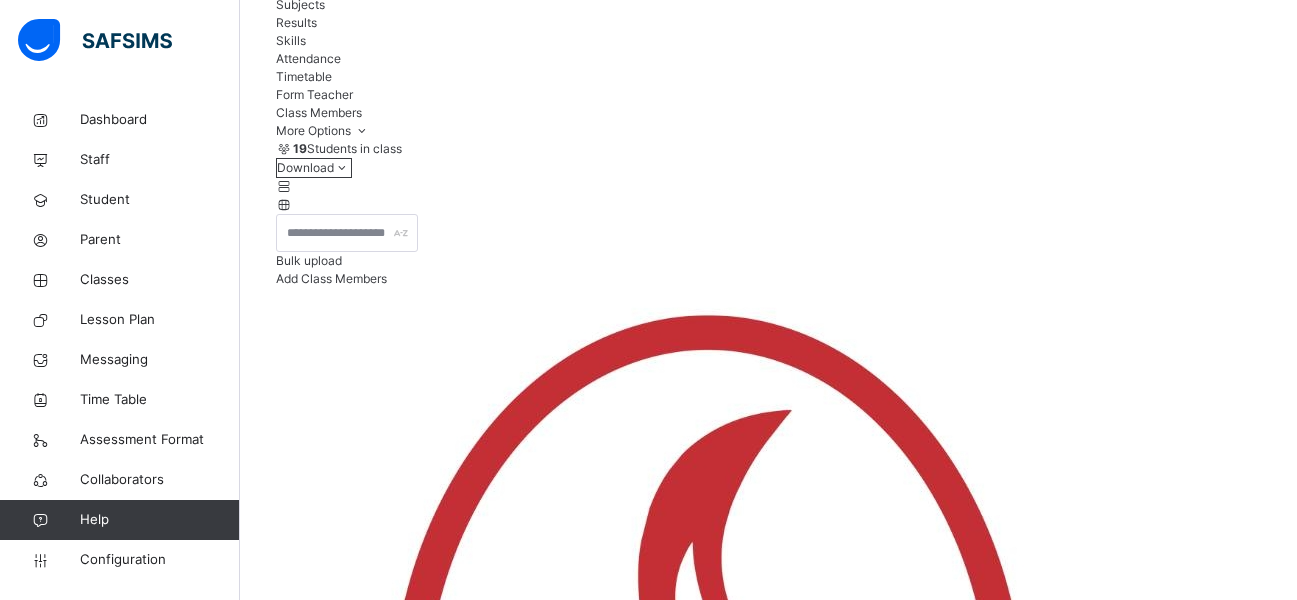 scroll, scrollTop: 239, scrollLeft: 0, axis: vertical 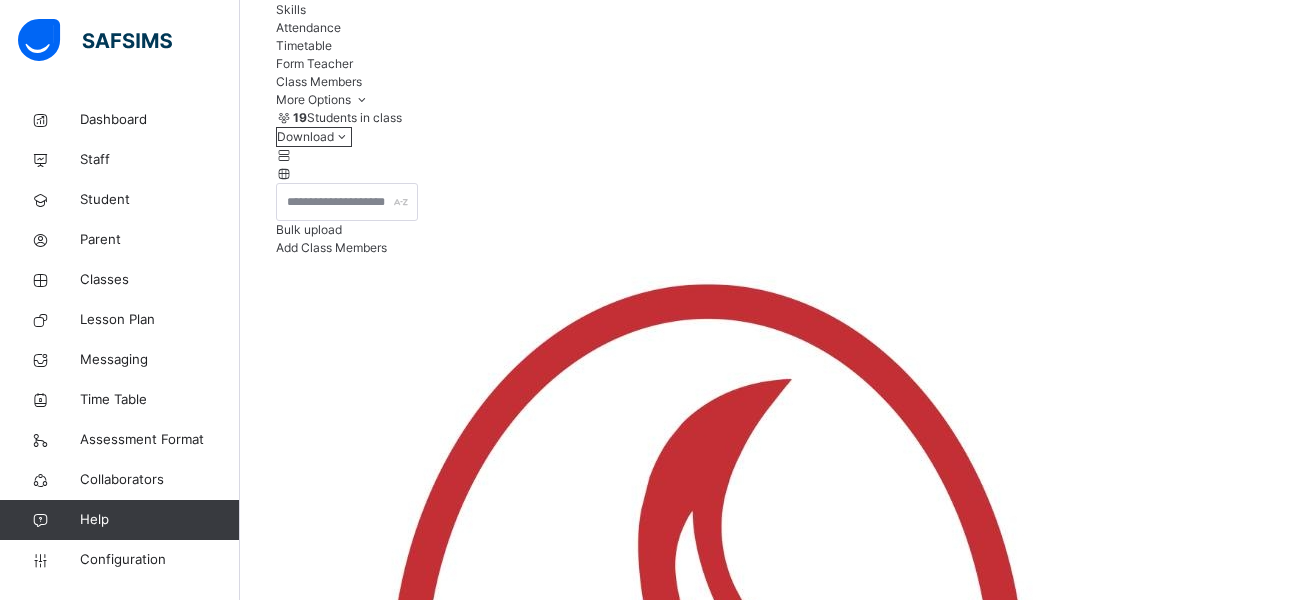 click on "Results" at bounding box center (768, -8) 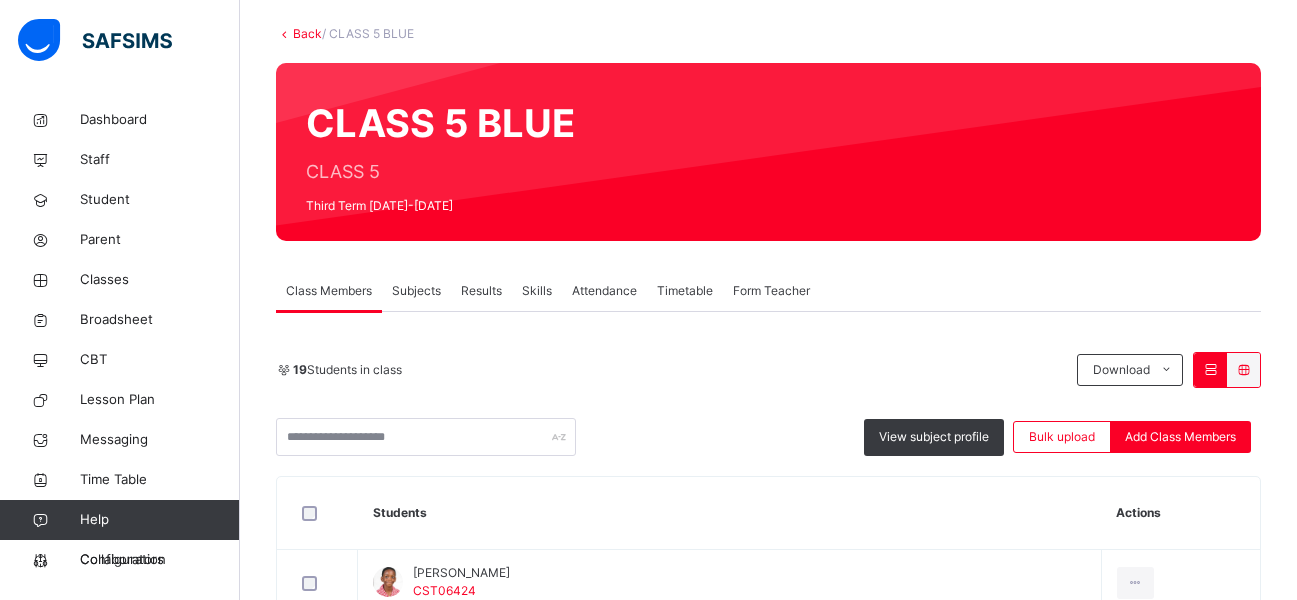 scroll, scrollTop: 106, scrollLeft: 0, axis: vertical 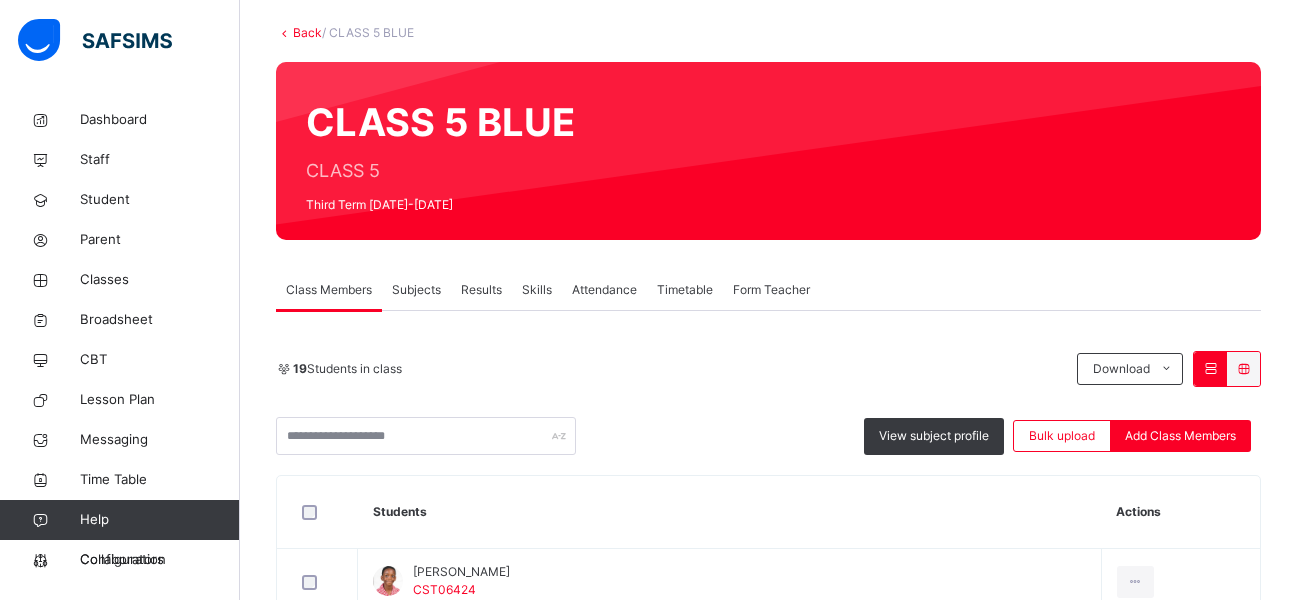 click on "Results" at bounding box center (481, 290) 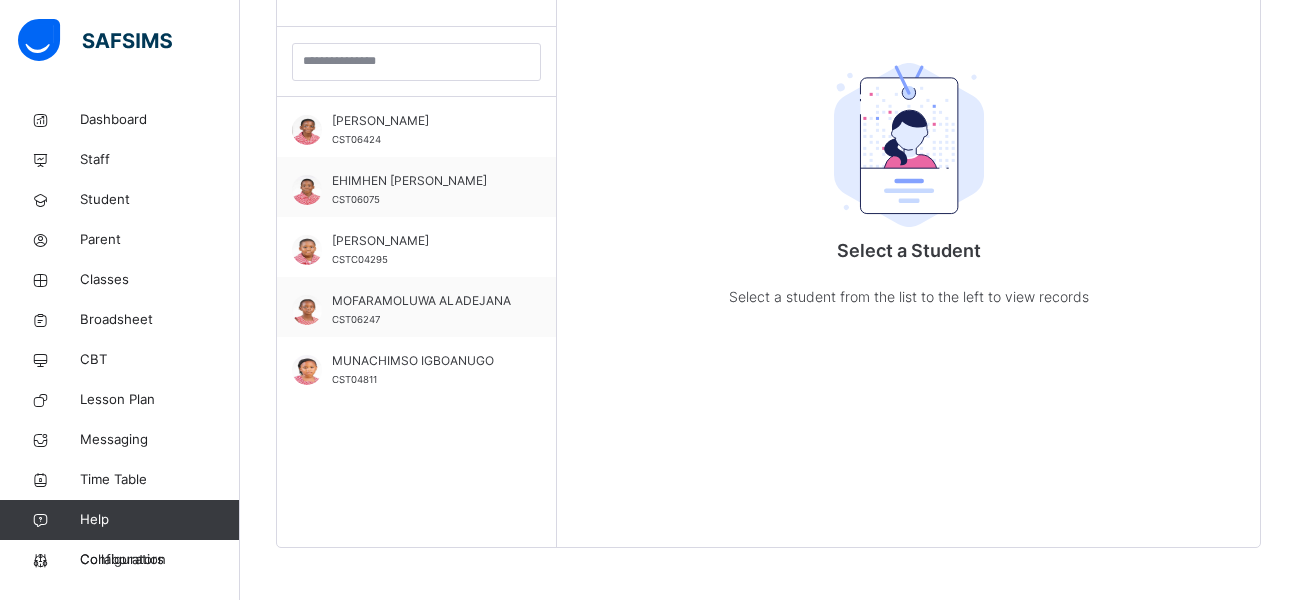 scroll, scrollTop: 581, scrollLeft: 0, axis: vertical 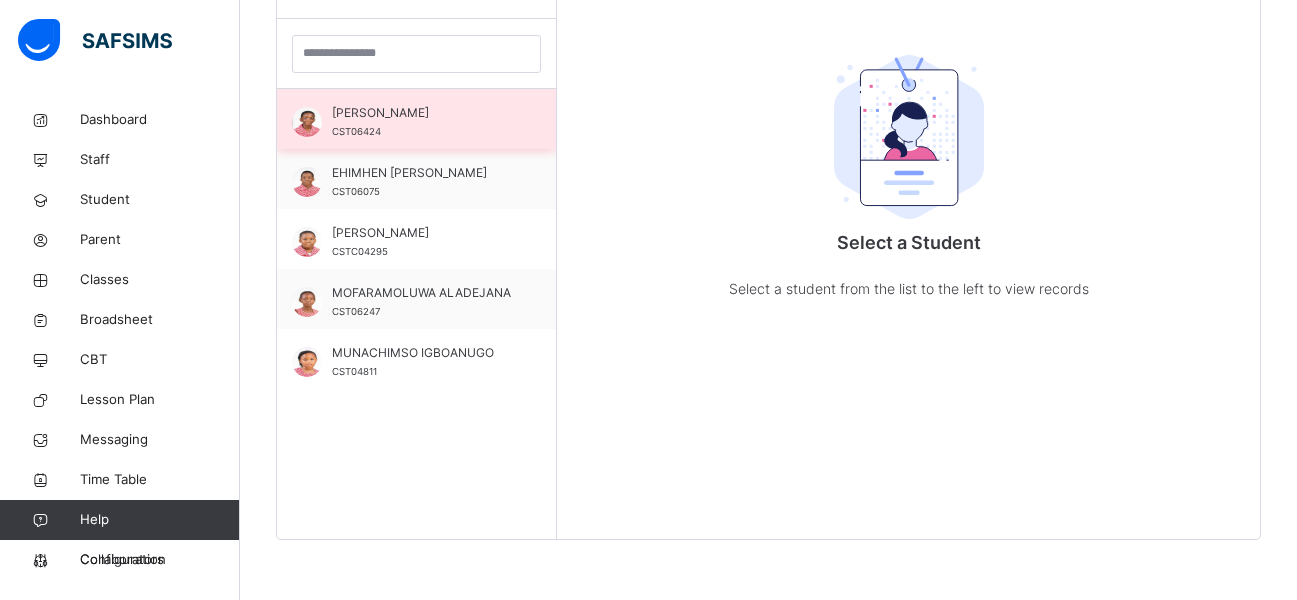 click on "BETSE-ABASI  BENSON" at bounding box center (421, 113) 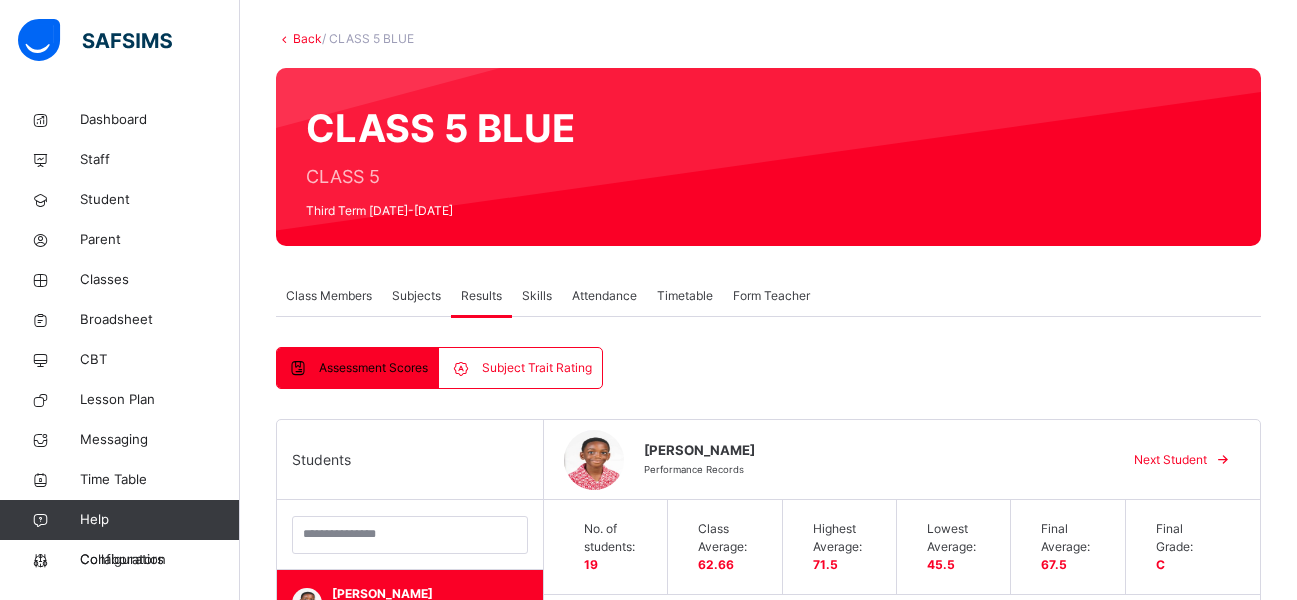 scroll, scrollTop: 103, scrollLeft: 0, axis: vertical 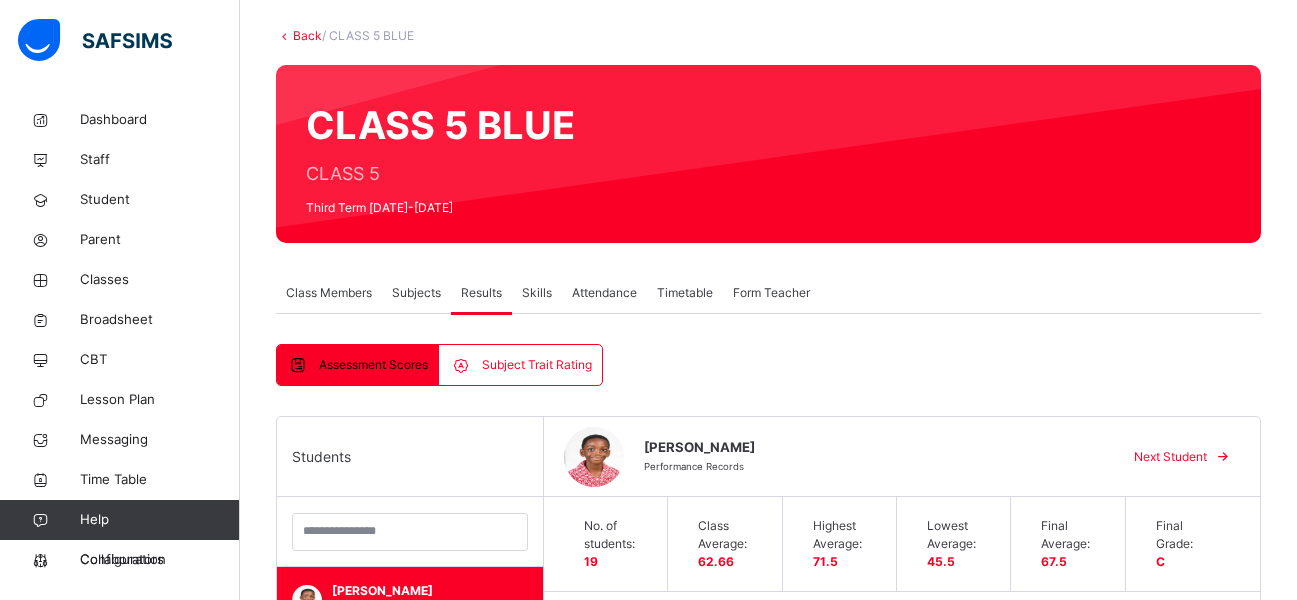 click on "Subjects" at bounding box center (416, 293) 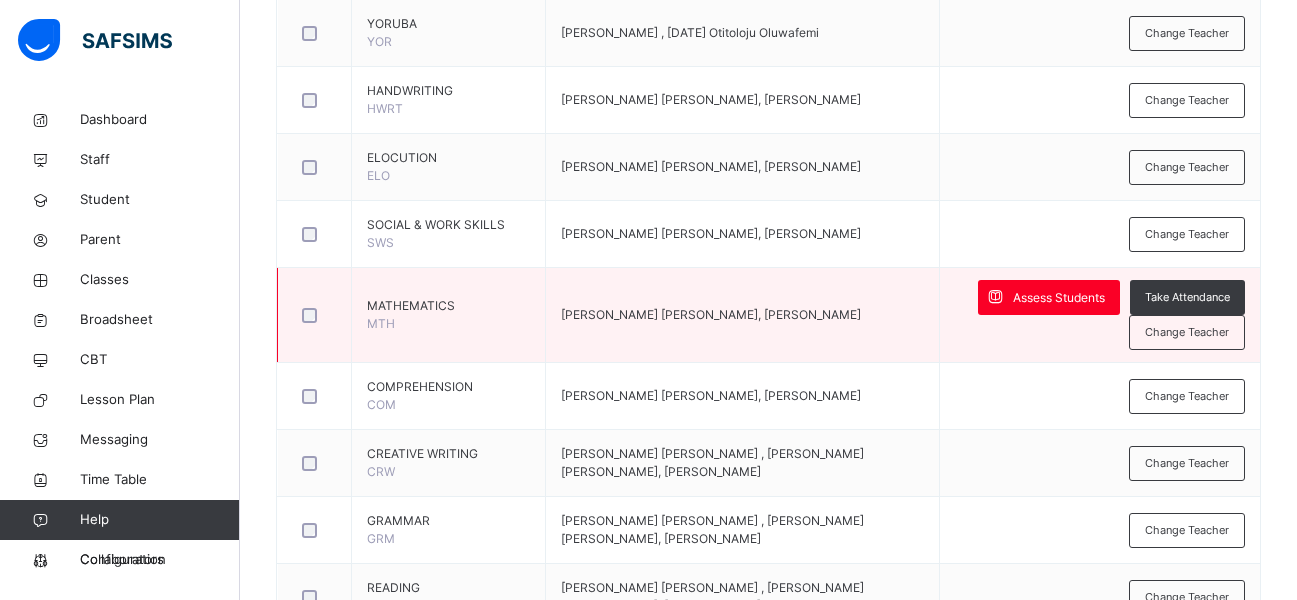 scroll, scrollTop: 1217, scrollLeft: 0, axis: vertical 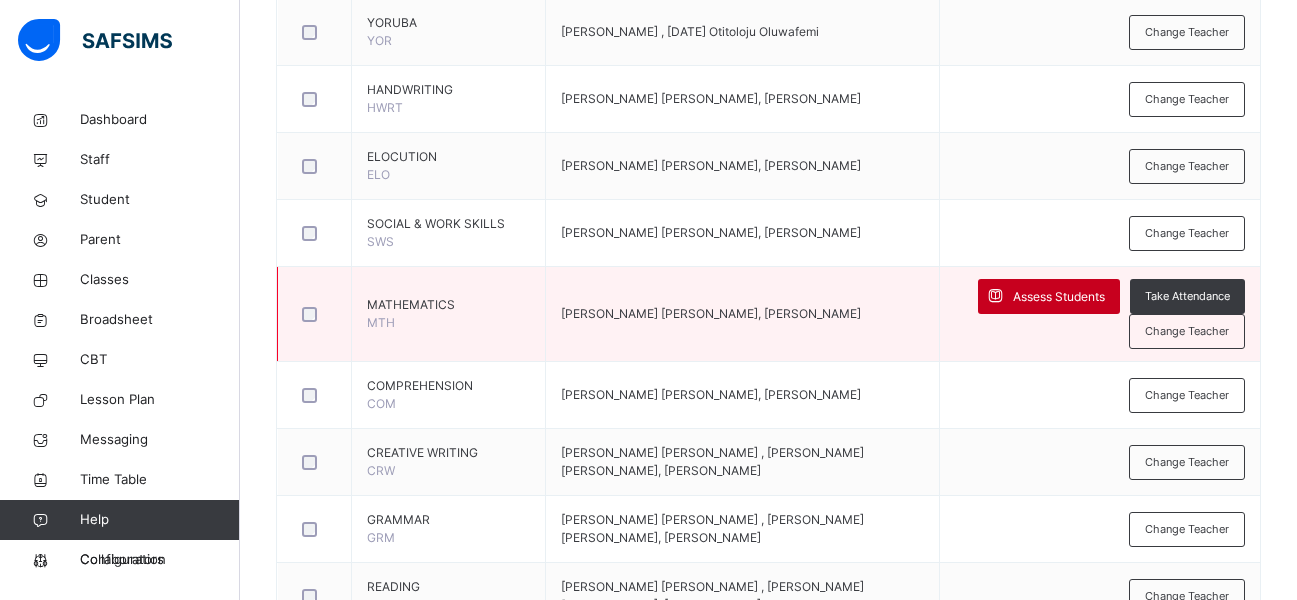 click on "Assess Students" at bounding box center [1049, 296] 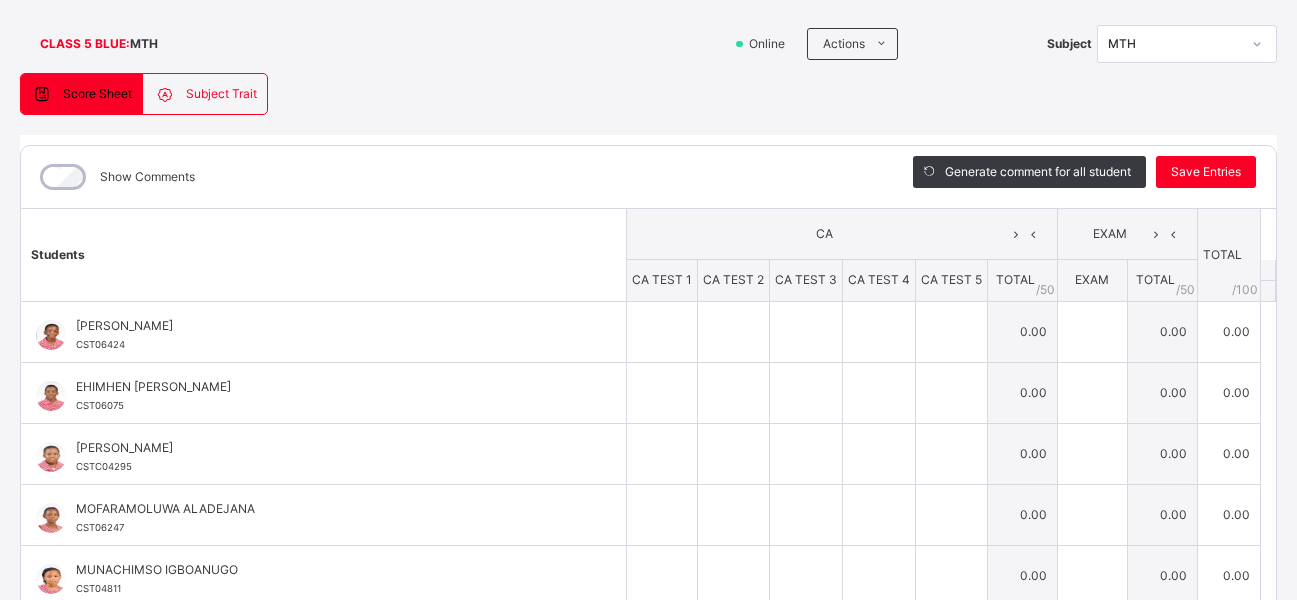 scroll, scrollTop: 124, scrollLeft: 0, axis: vertical 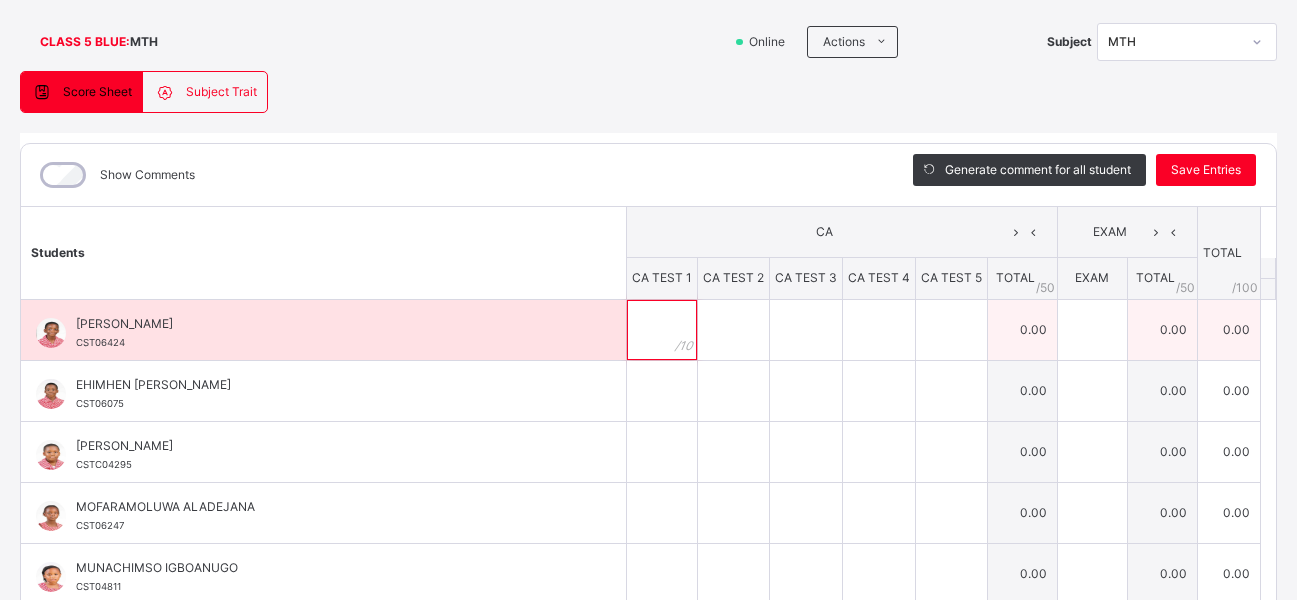 click at bounding box center [662, 330] 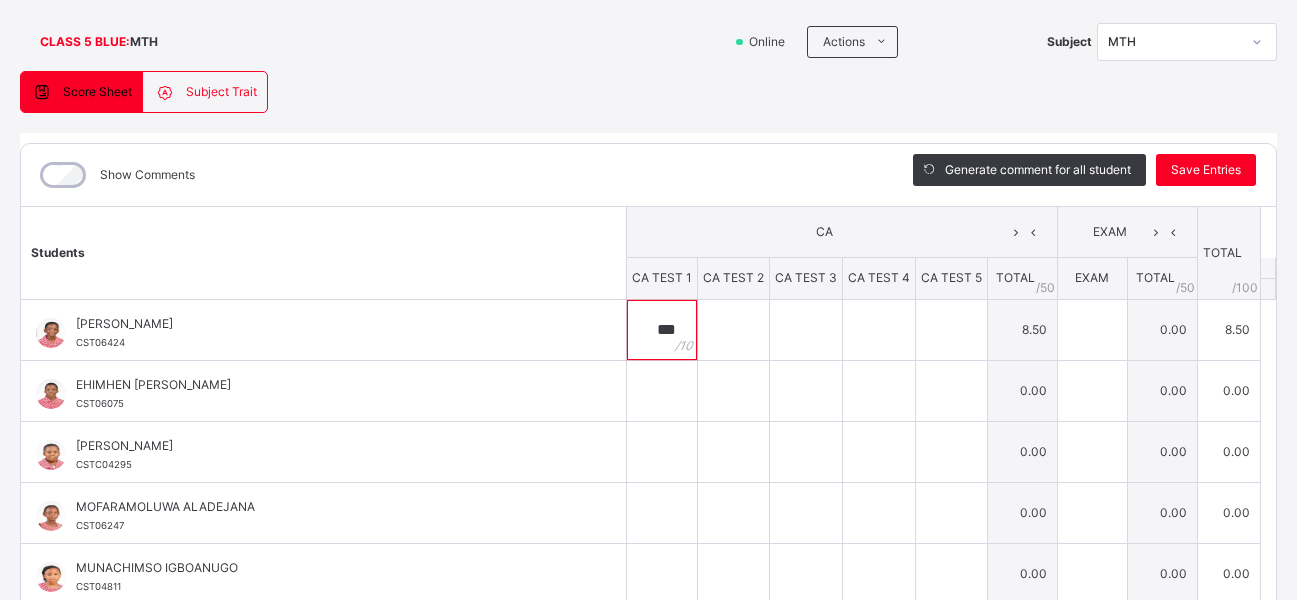 type on "***" 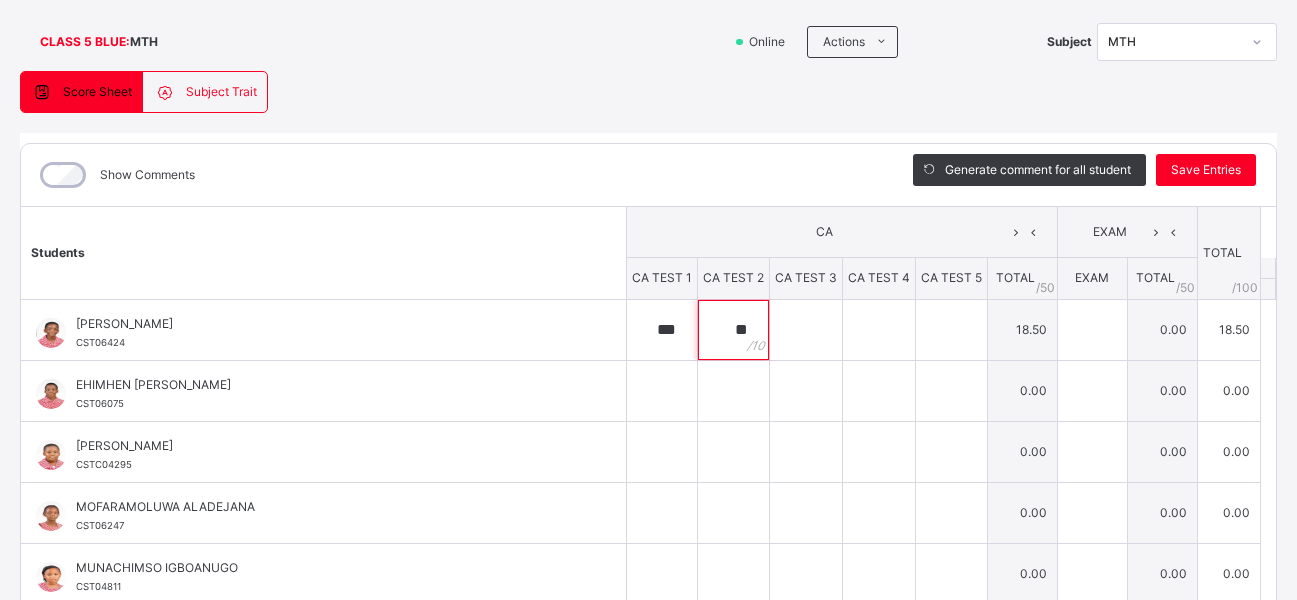 type on "**" 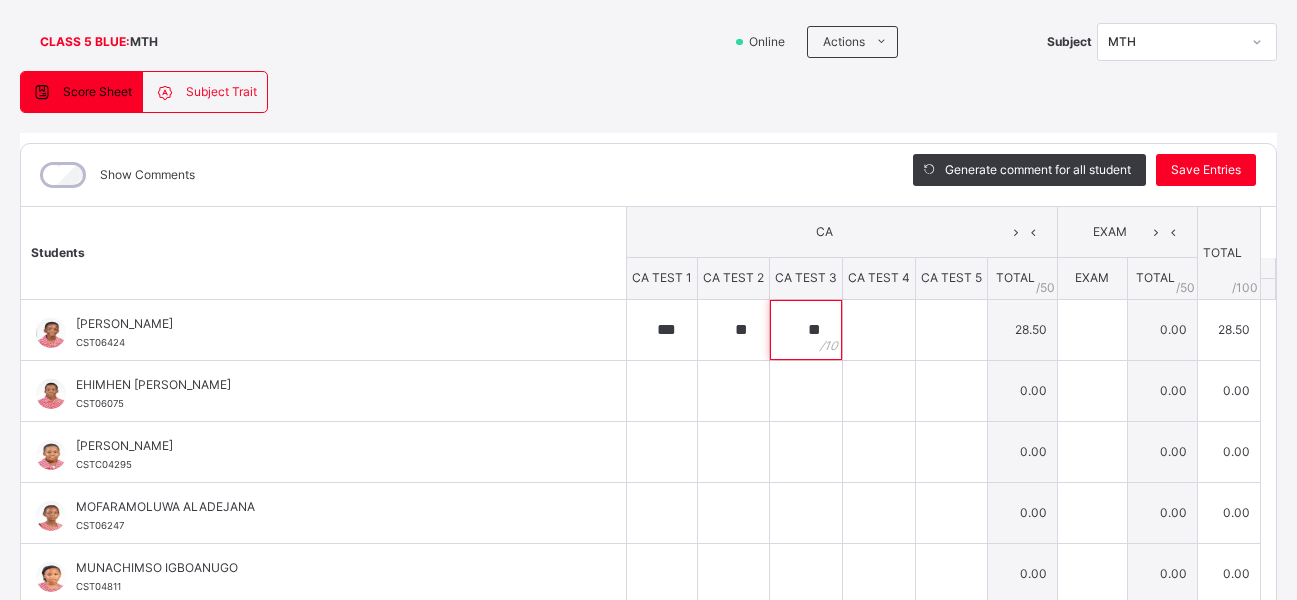 type on "**" 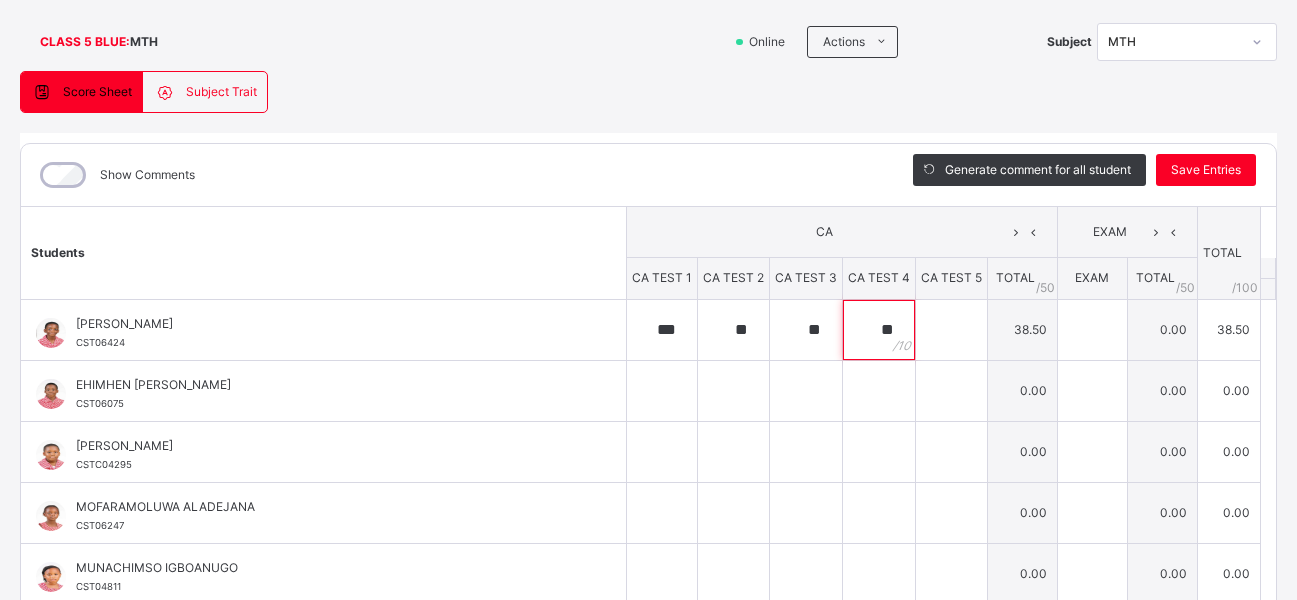 type on "**" 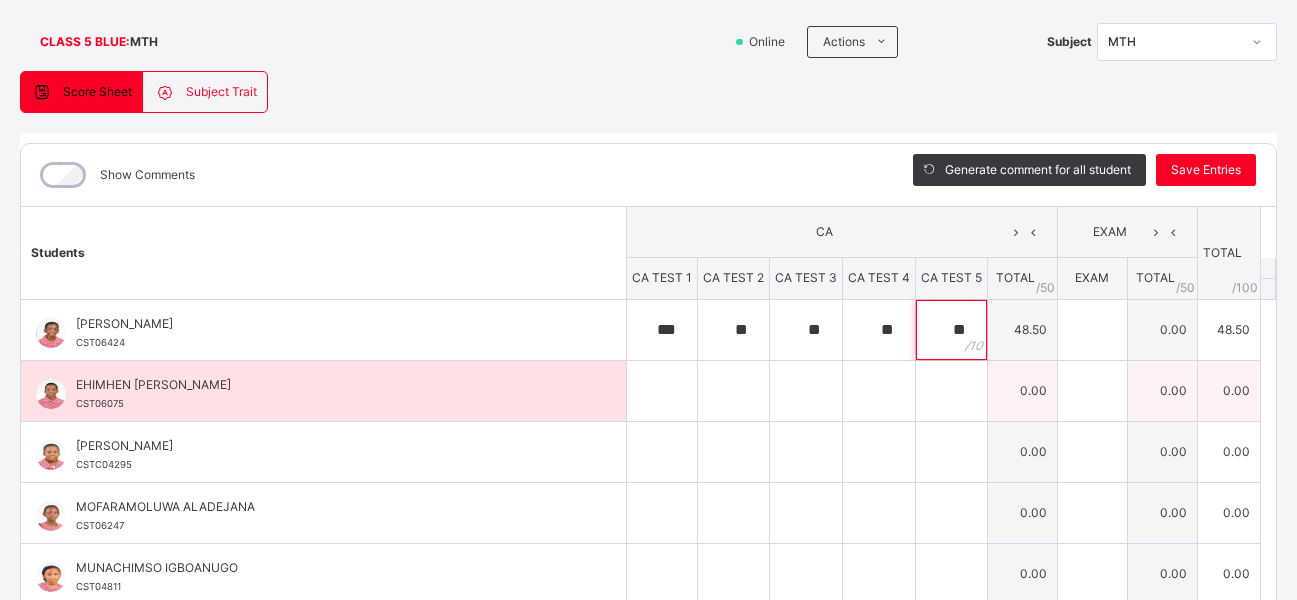 type on "**" 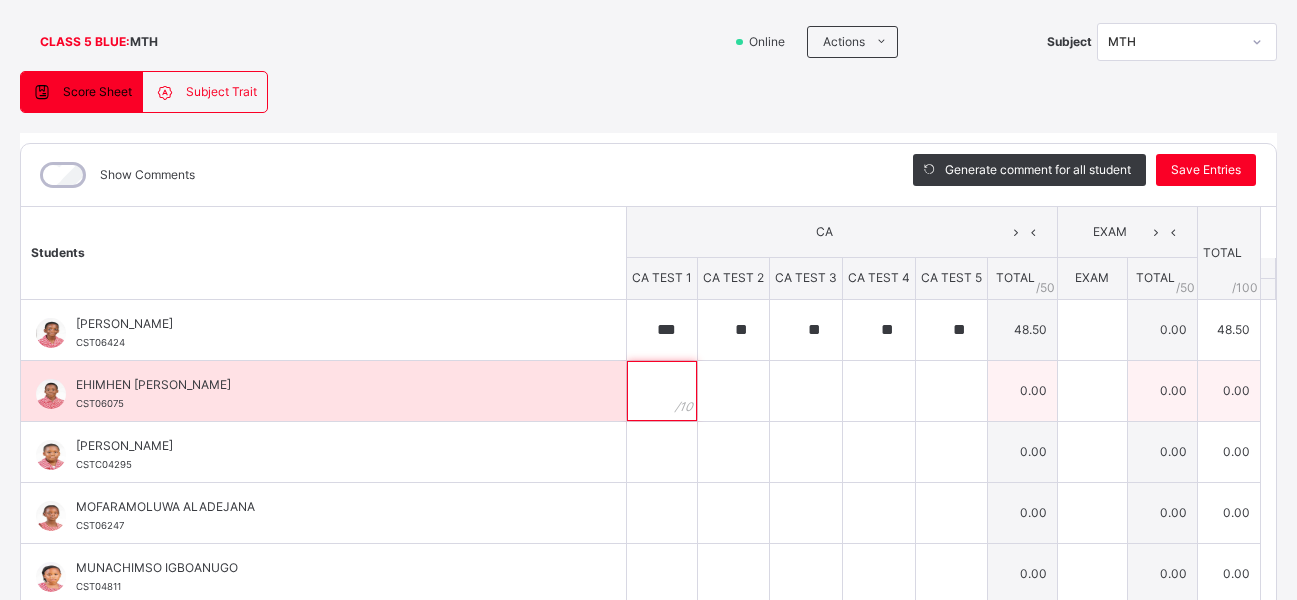 click at bounding box center [662, 391] 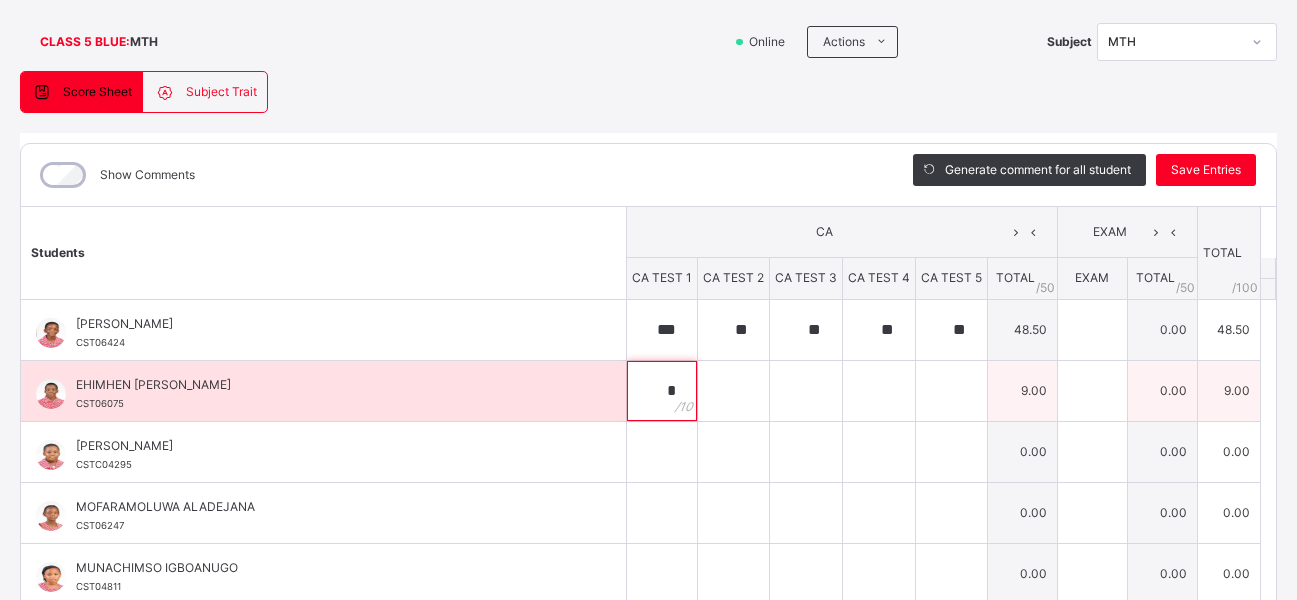 type on "*" 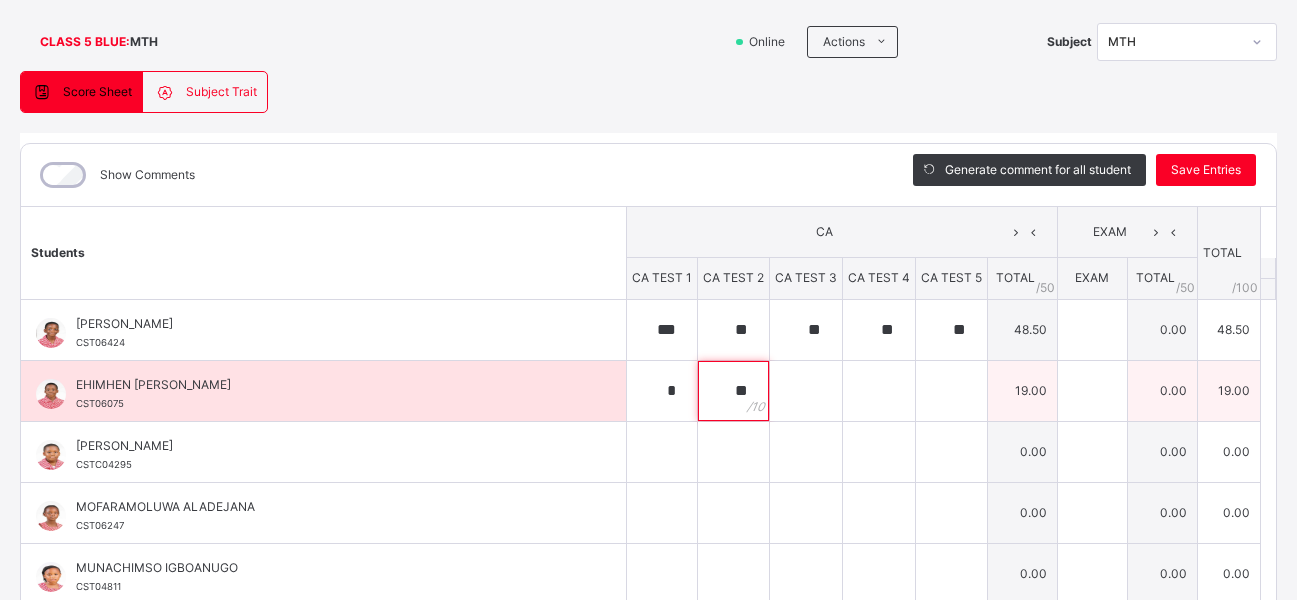 type on "**" 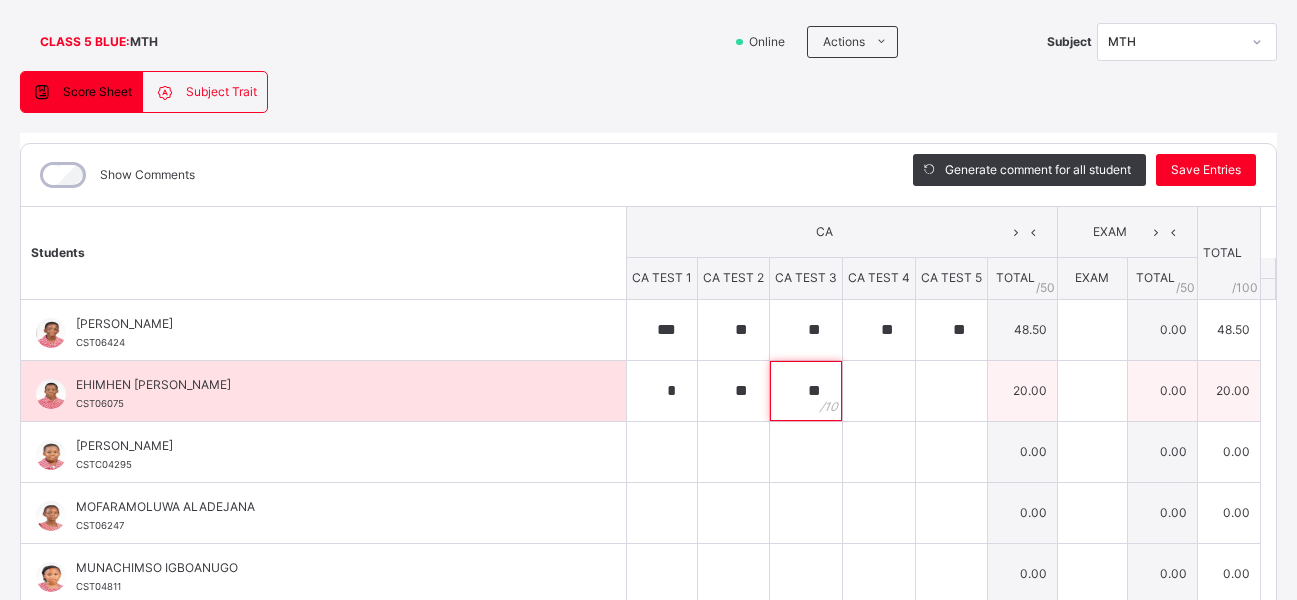 type on "**" 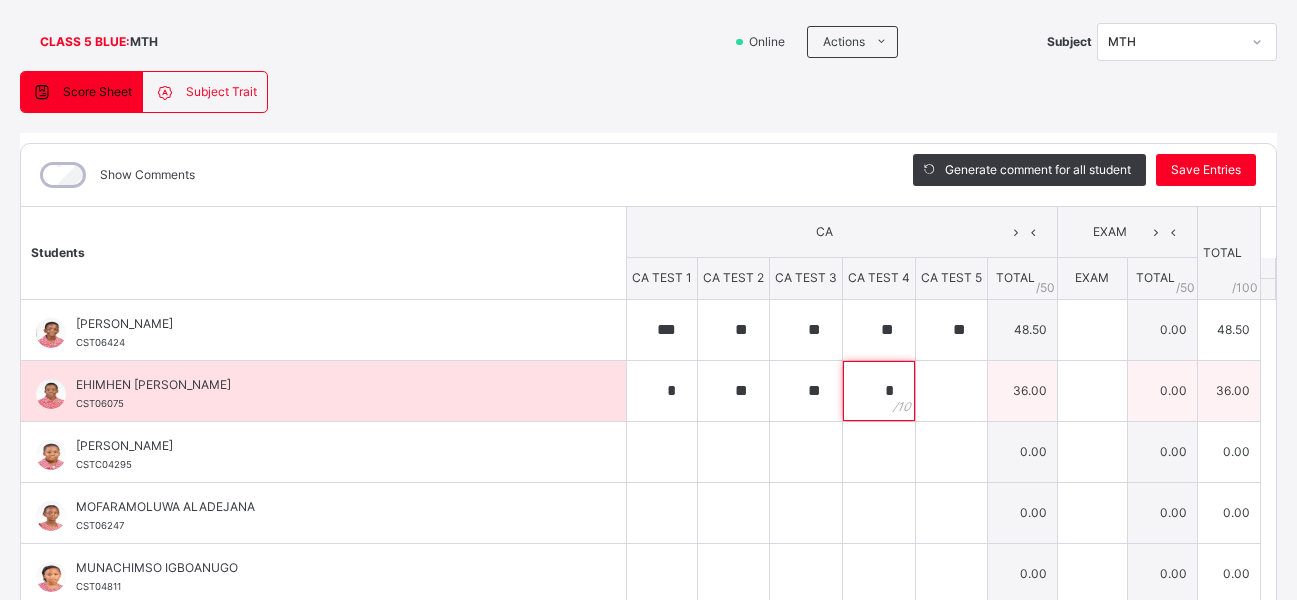 type on "*" 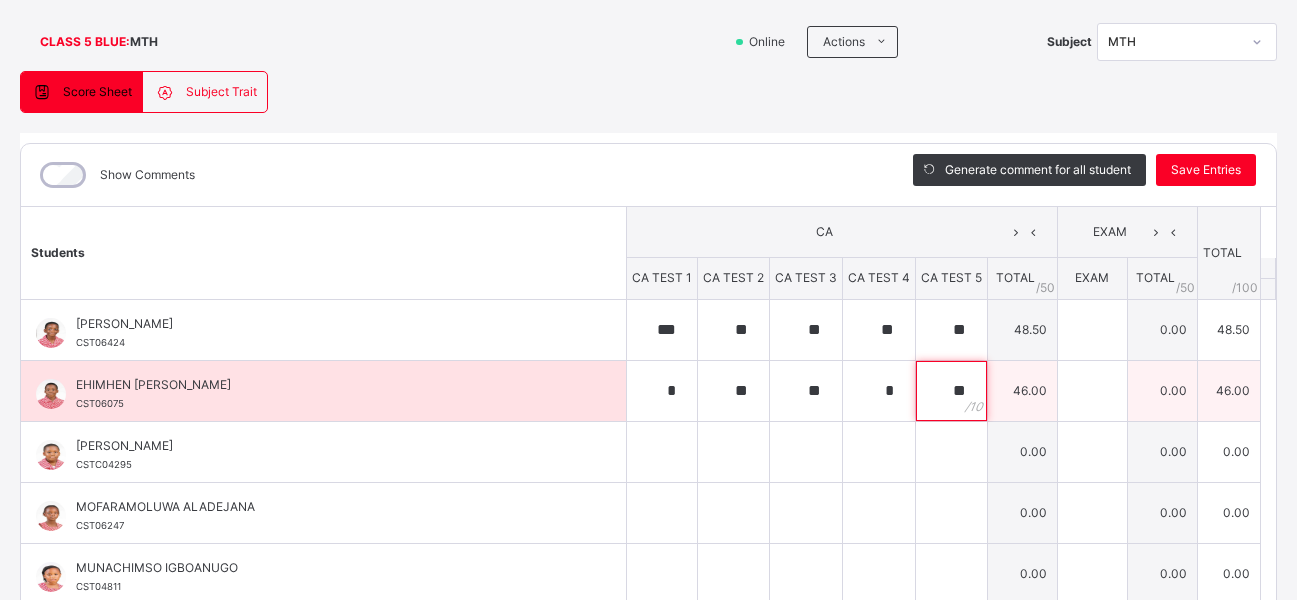 type on "**" 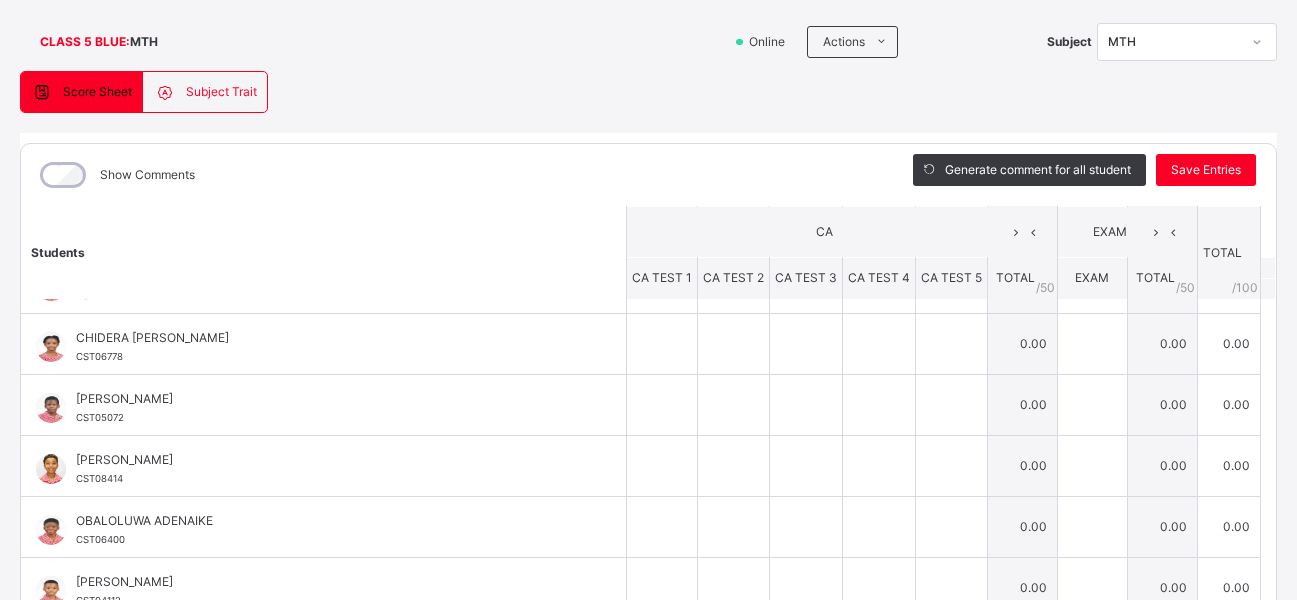 scroll, scrollTop: 753, scrollLeft: 0, axis: vertical 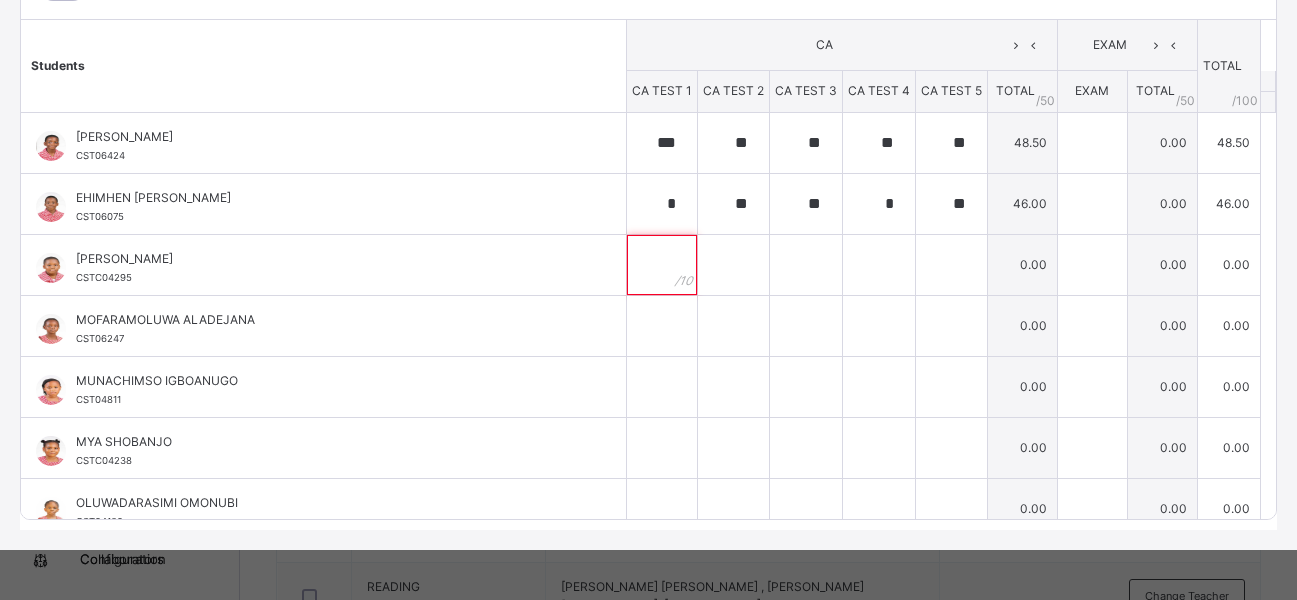 type 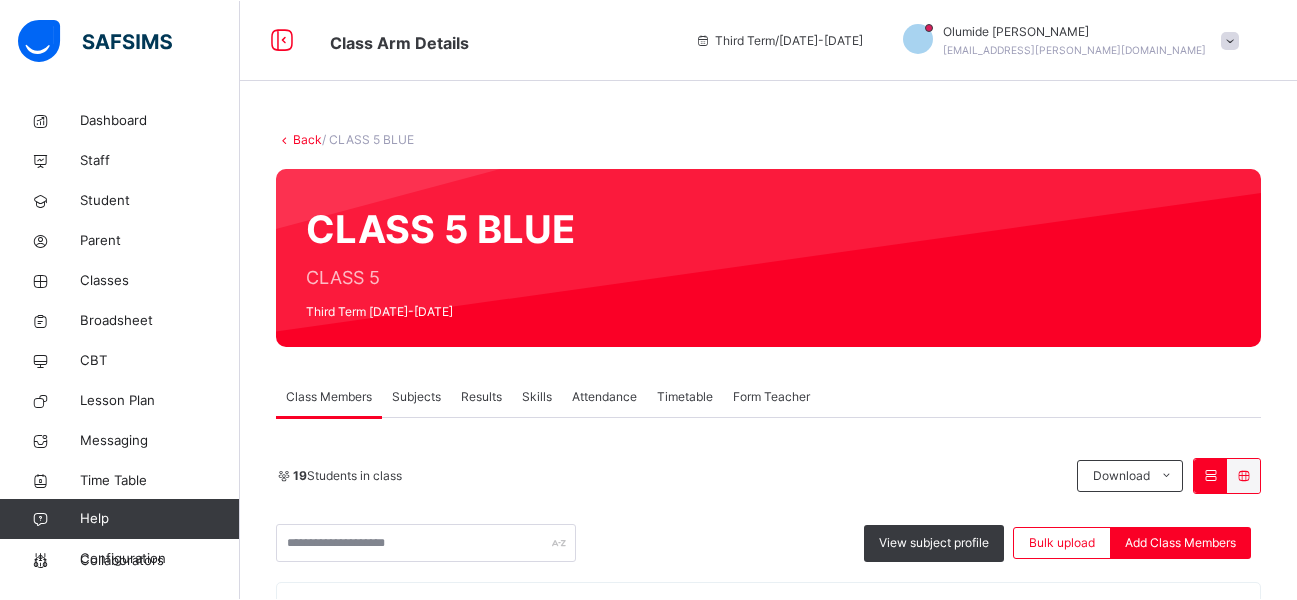 scroll, scrollTop: 0, scrollLeft: 0, axis: both 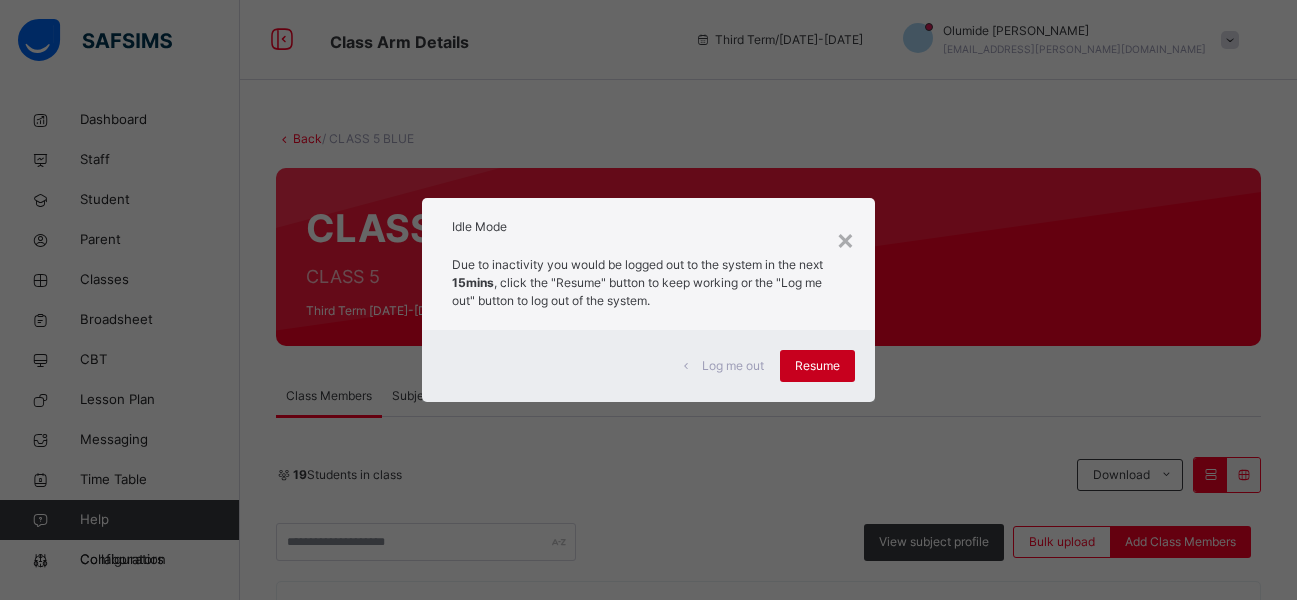 click on "Resume" at bounding box center (817, 366) 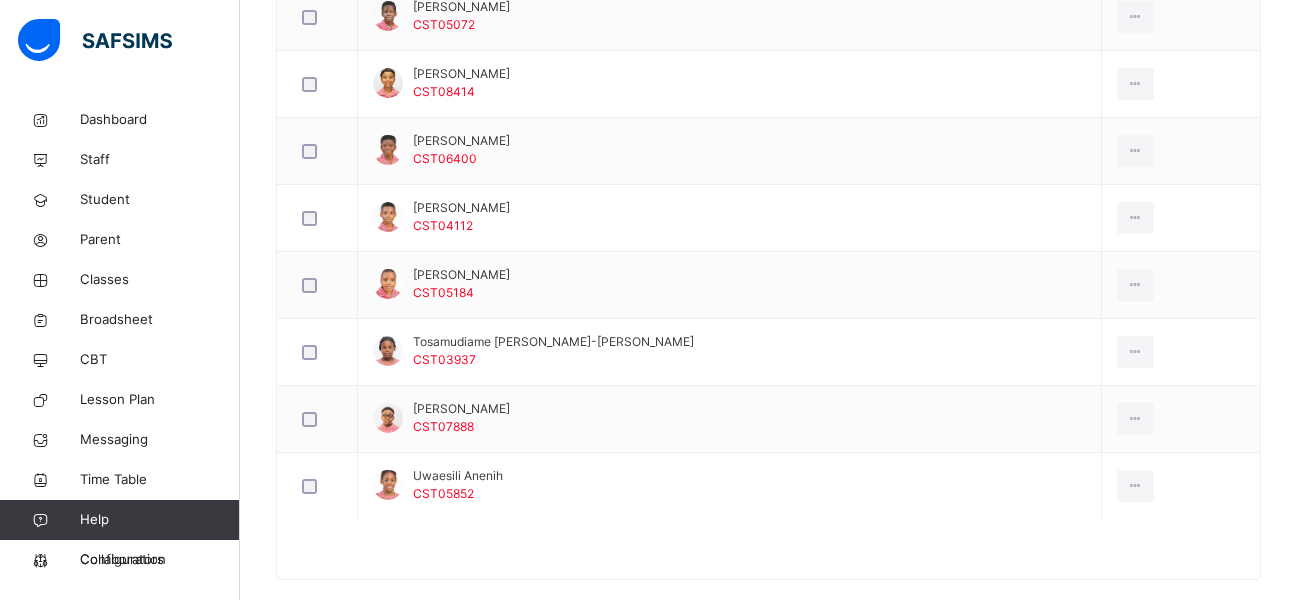 scroll, scrollTop: 1409, scrollLeft: 0, axis: vertical 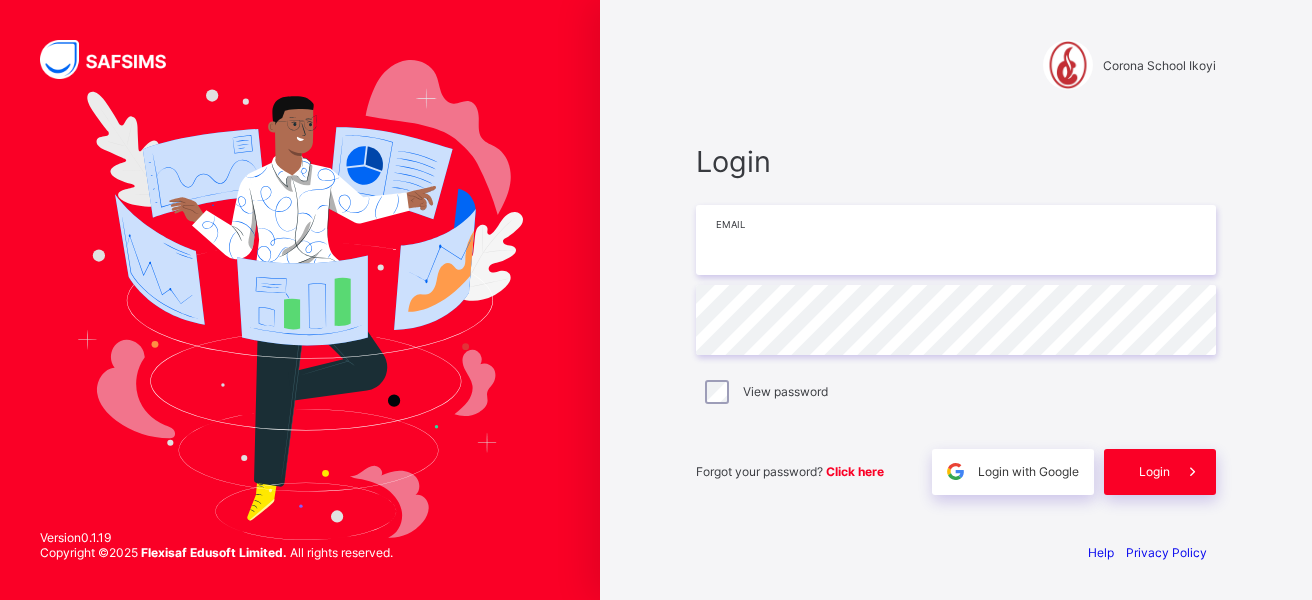 type on "**********" 